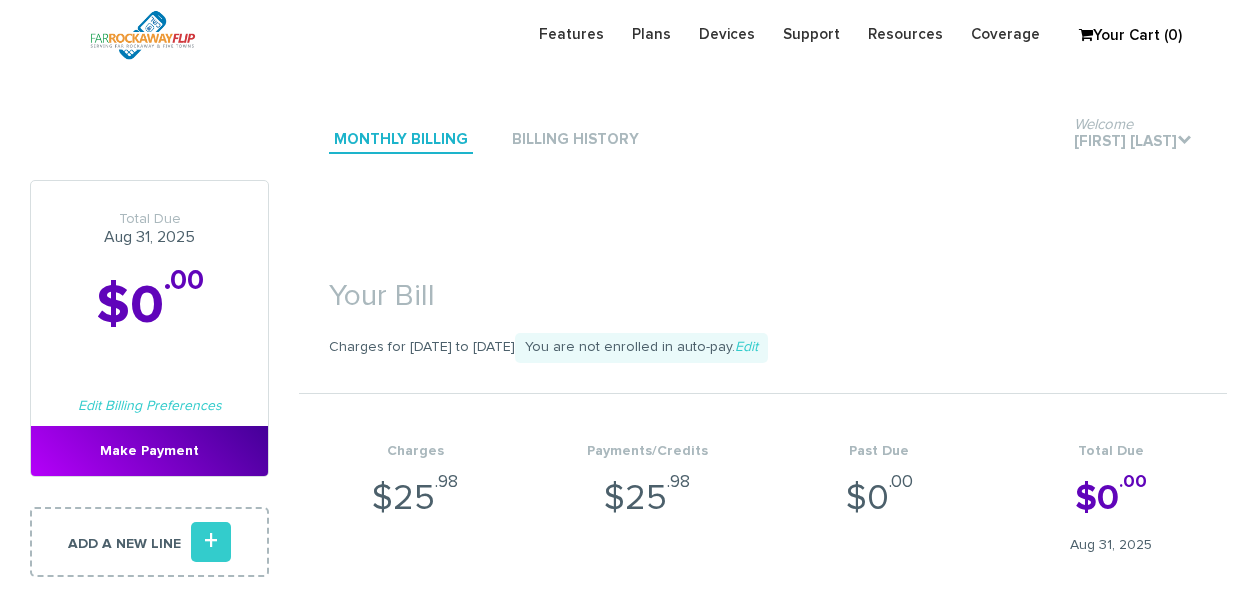 scroll, scrollTop: 400, scrollLeft: 0, axis: vertical 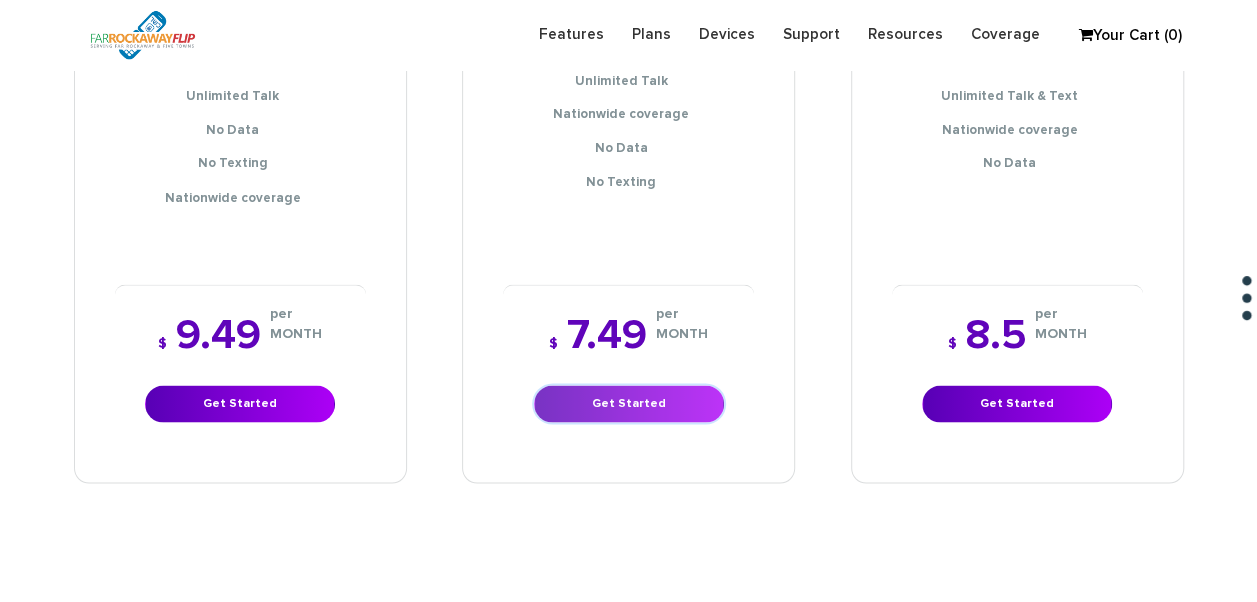 click on "Get Started" at bounding box center [629, 403] 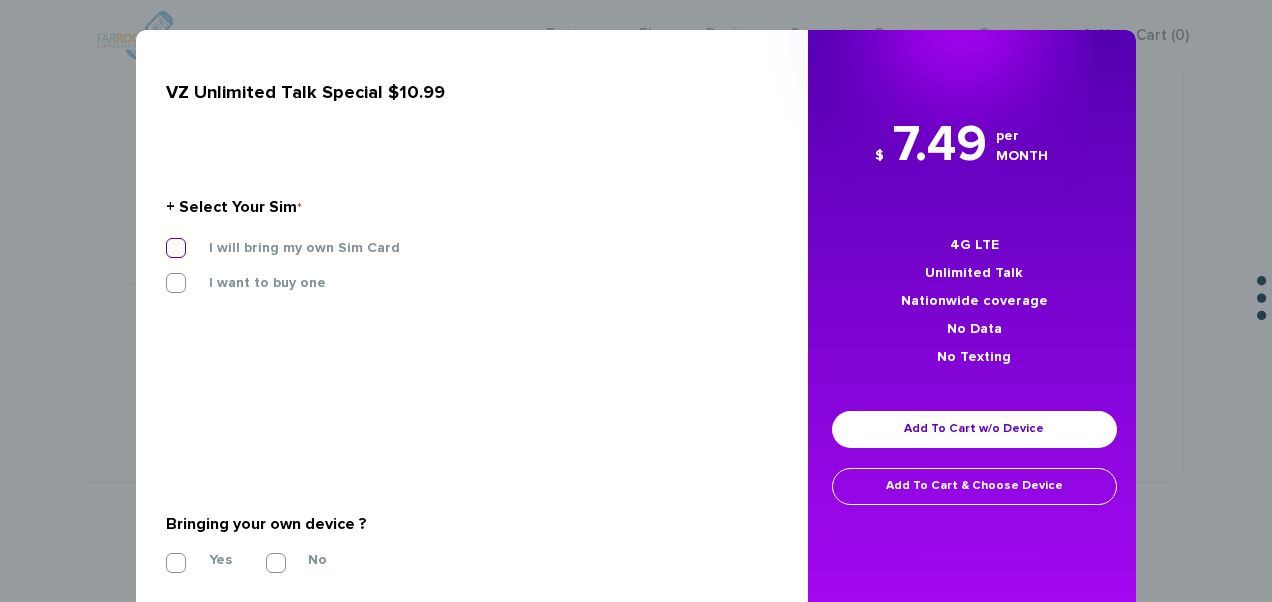 click on "I will bring my own Sim Card" at bounding box center [289, 248] 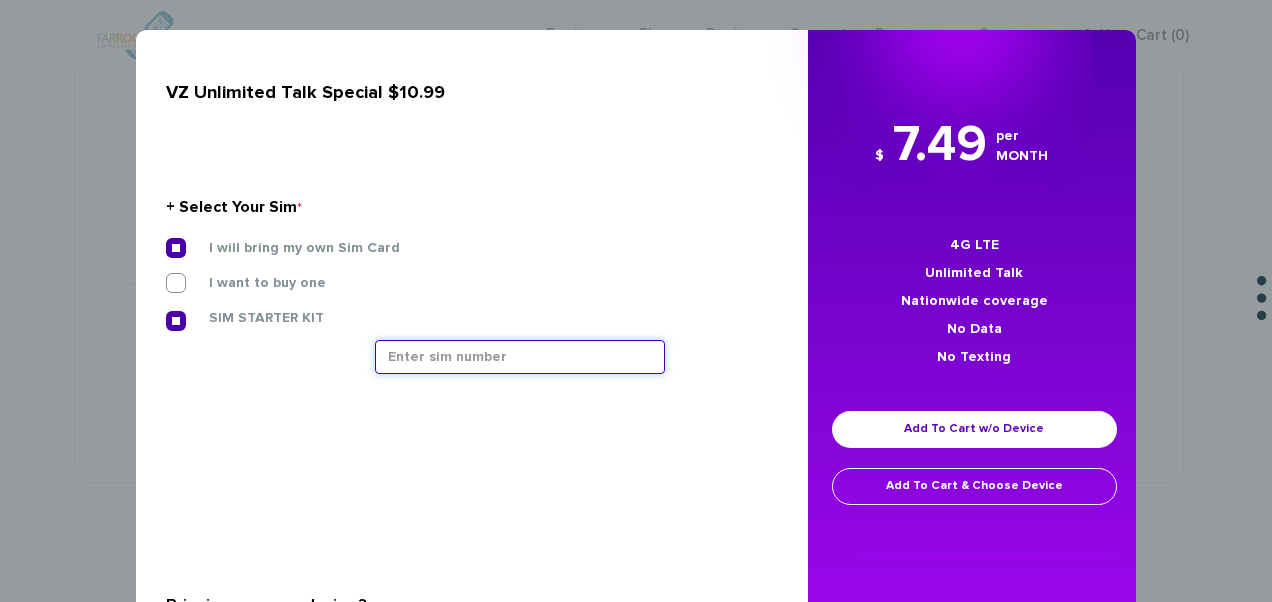 click at bounding box center [520, 357] 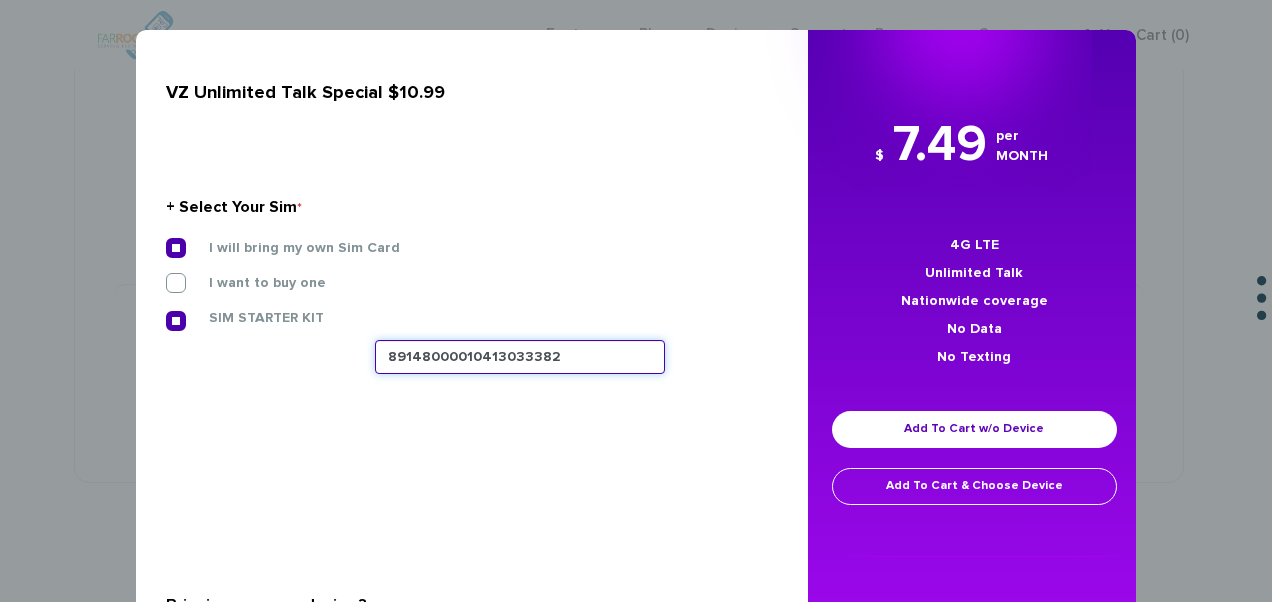 scroll, scrollTop: 174, scrollLeft: 0, axis: vertical 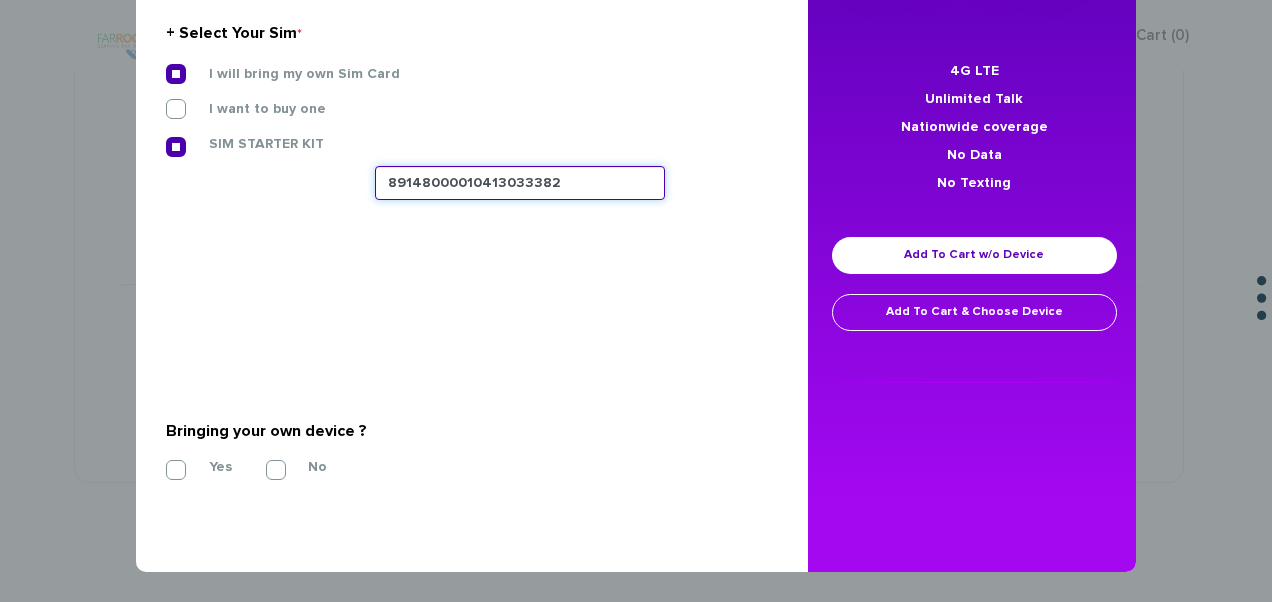 type on "89148000010413033382" 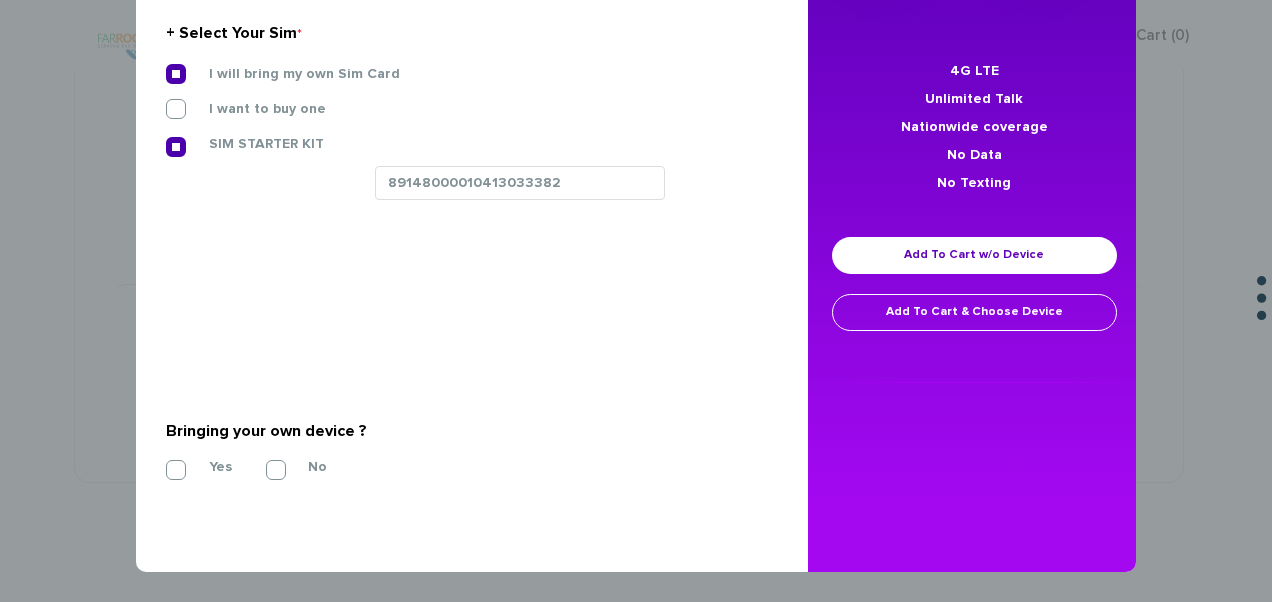 click on "Bringing your own device ?  *
Yes
No" at bounding box center (464, 446) 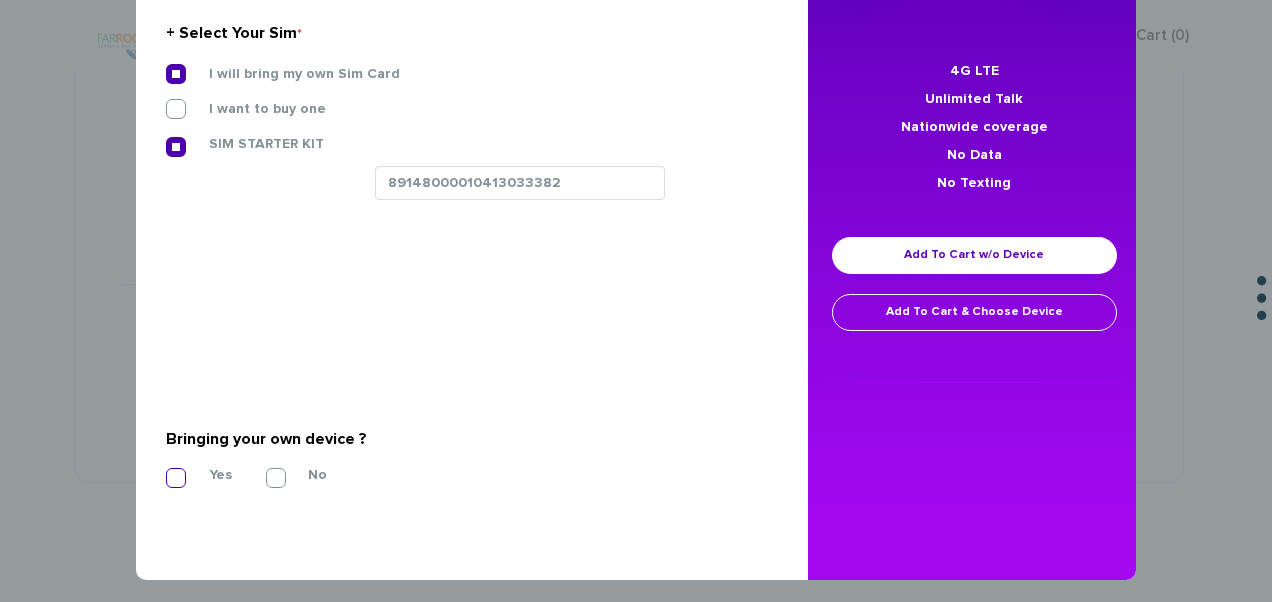 click on "Yes" at bounding box center (205, 475) 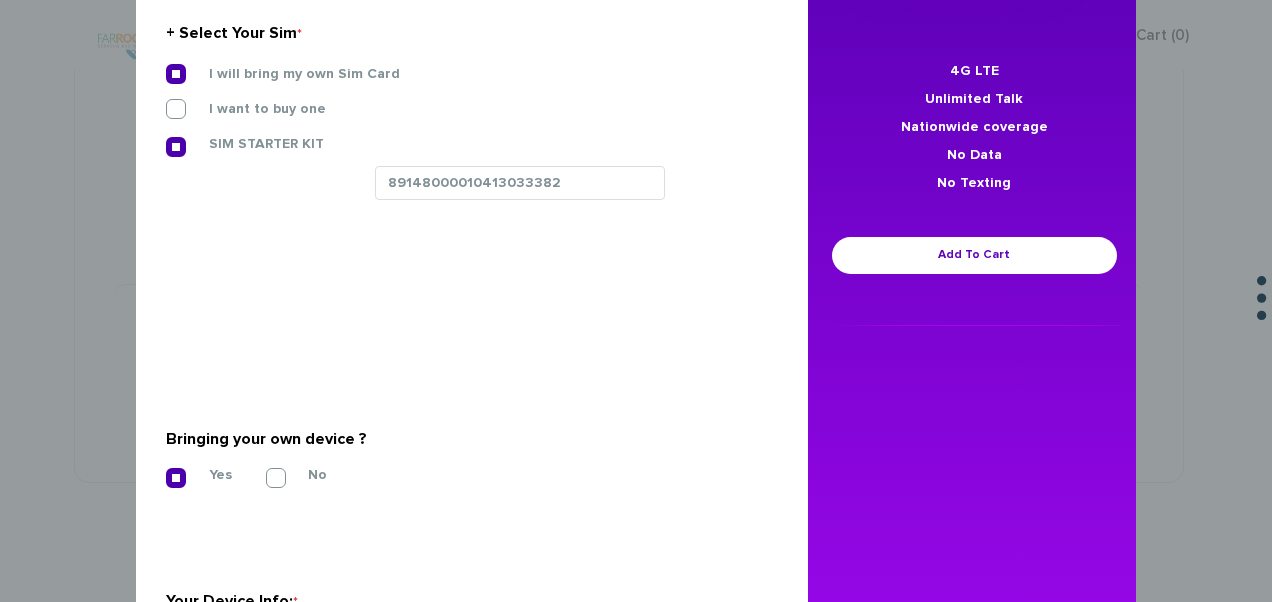 scroll, scrollTop: 469, scrollLeft: 0, axis: vertical 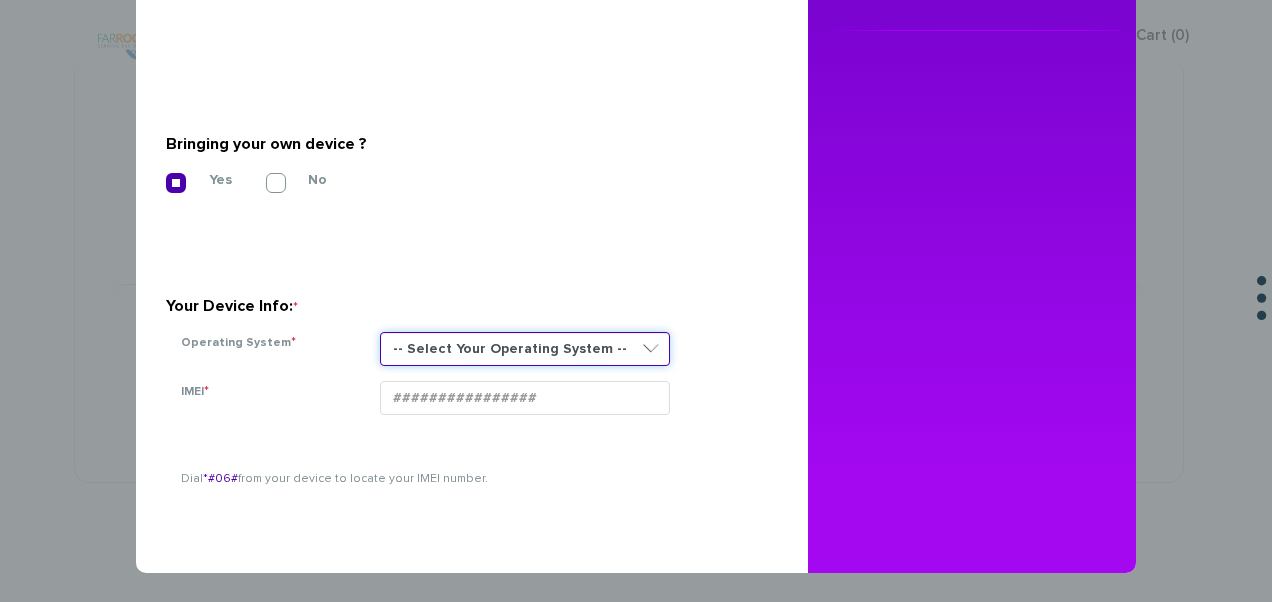 click on "-- Select Your Operating System -- ANDROID BLACKBERRY IOS NONE (BASIC PHONE) WINDOWS" at bounding box center (525, 349) 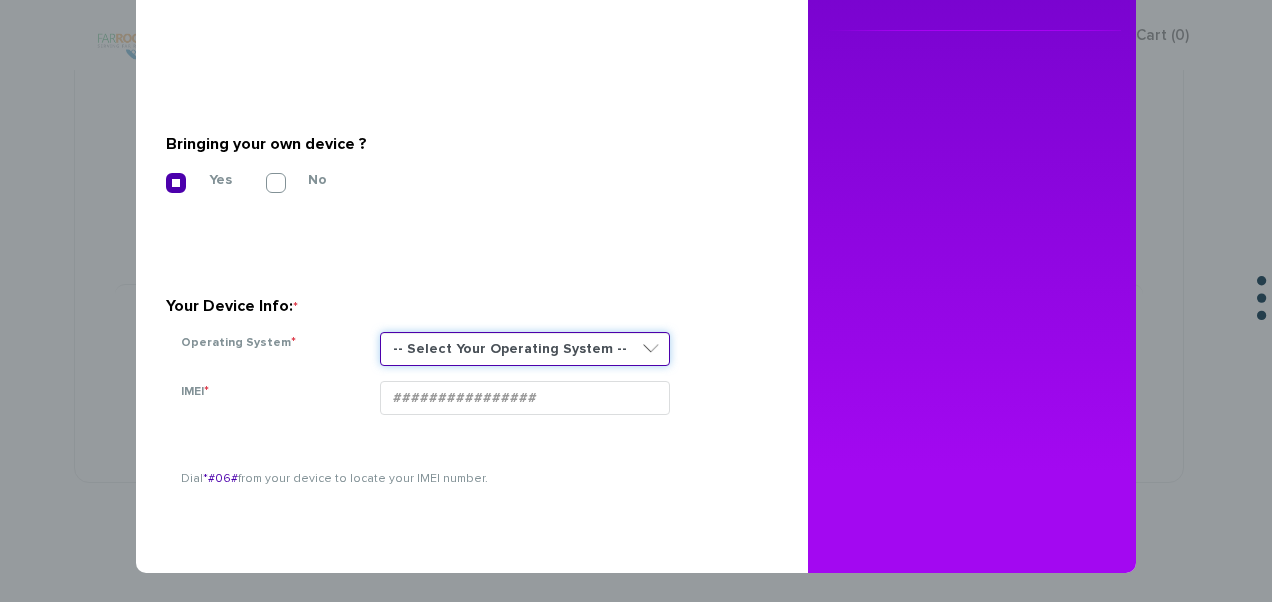 select on "NONE (BASIC PHONE)" 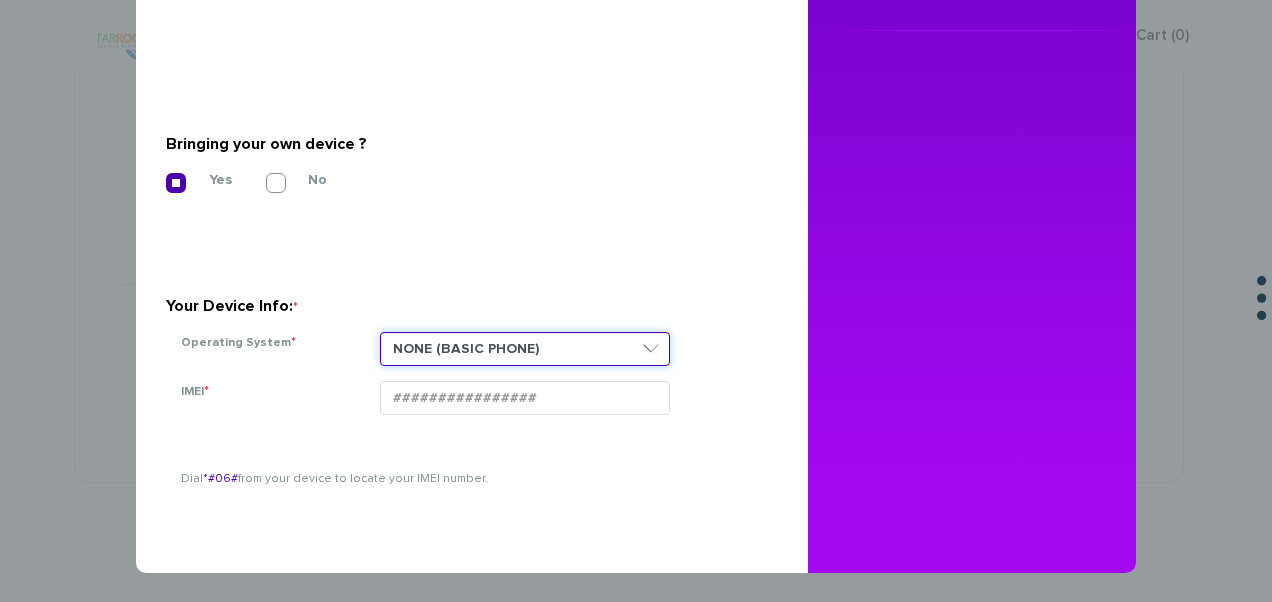 click on "-- Select Your Operating System -- ANDROID BLACKBERRY IOS NONE (BASIC PHONE) WINDOWS" at bounding box center [525, 349] 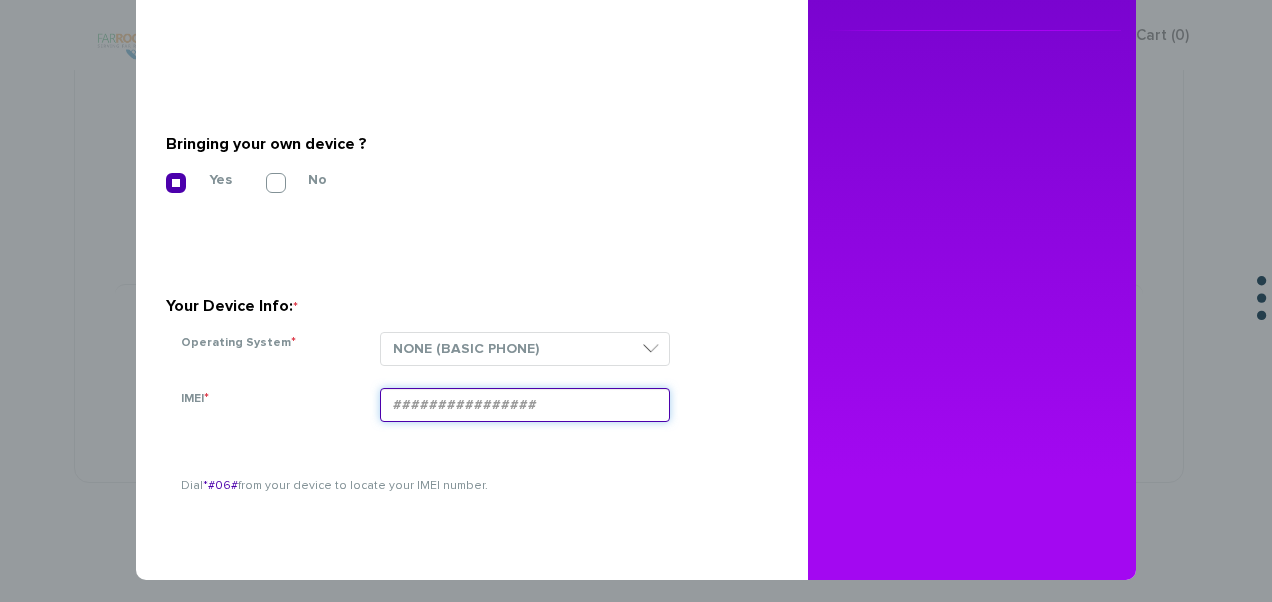 paste on "016144003170188" 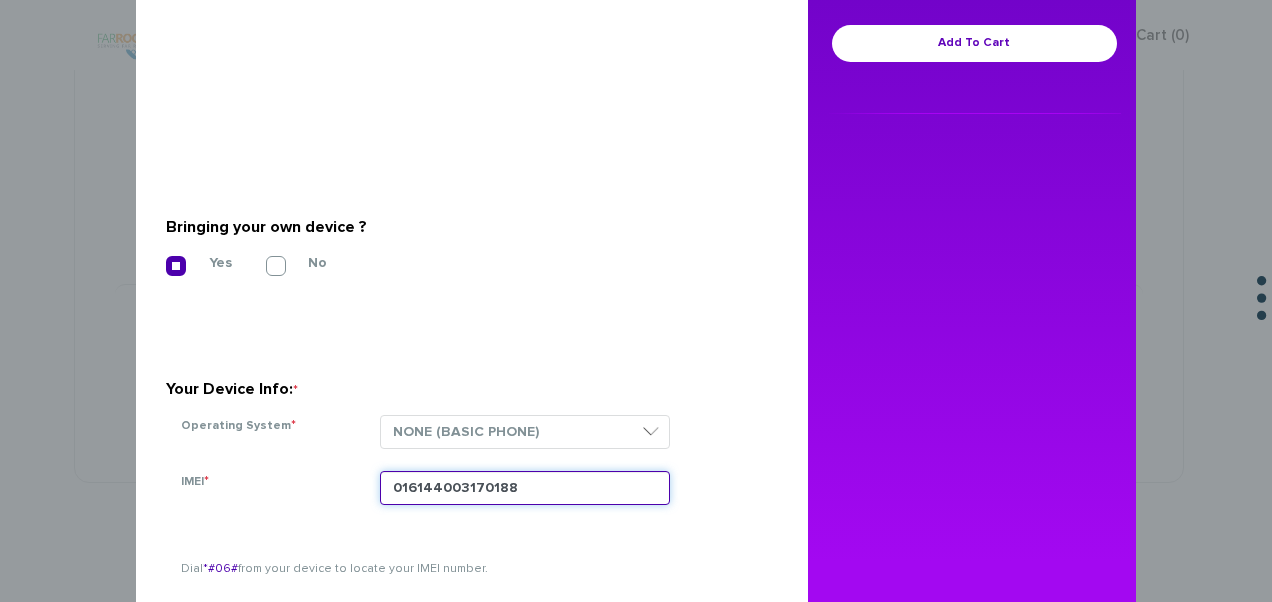 scroll, scrollTop: 169, scrollLeft: 0, axis: vertical 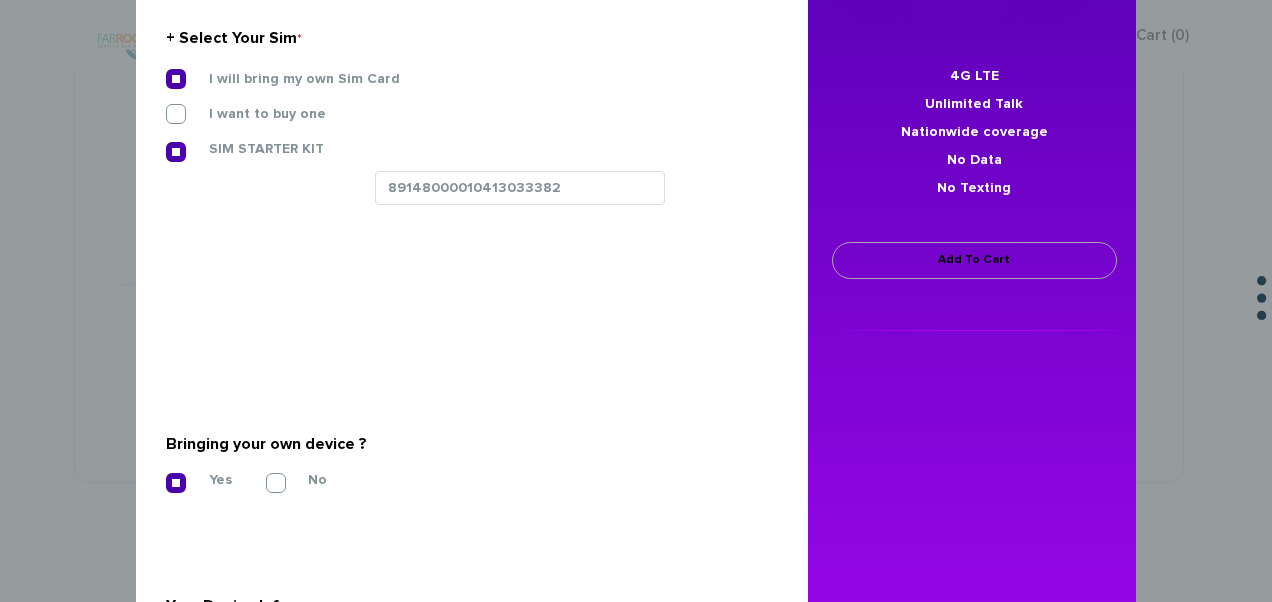 type on "016144003170188" 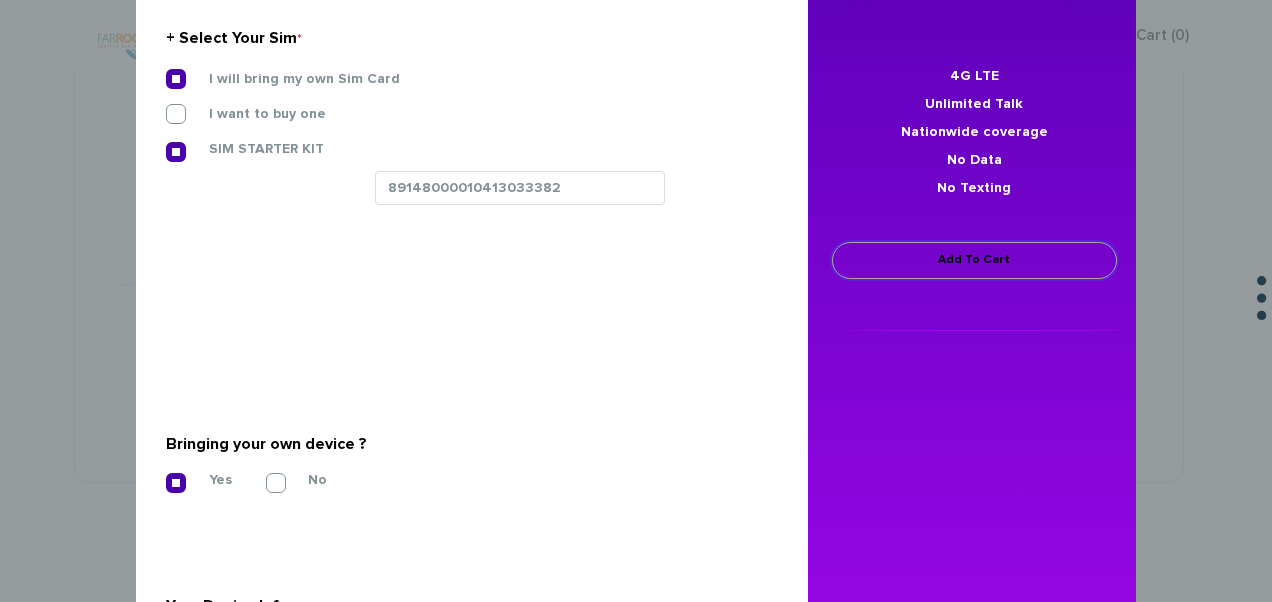 click on "Add To Cart" at bounding box center [974, 260] 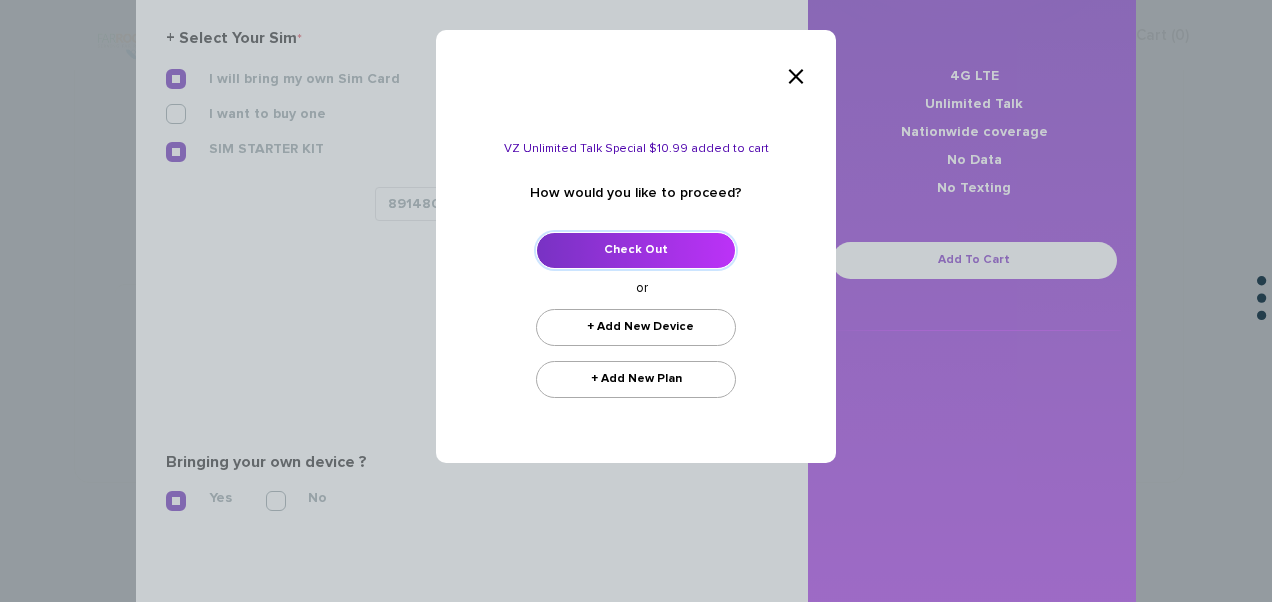click on "Check Out" at bounding box center [636, 250] 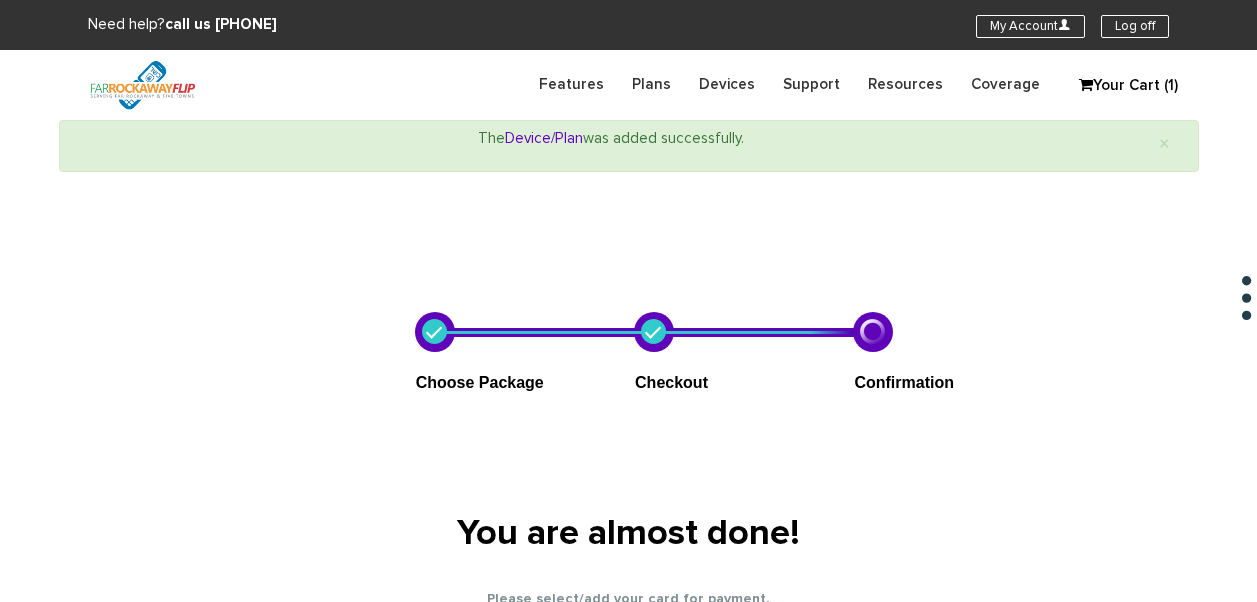 select on "NY" 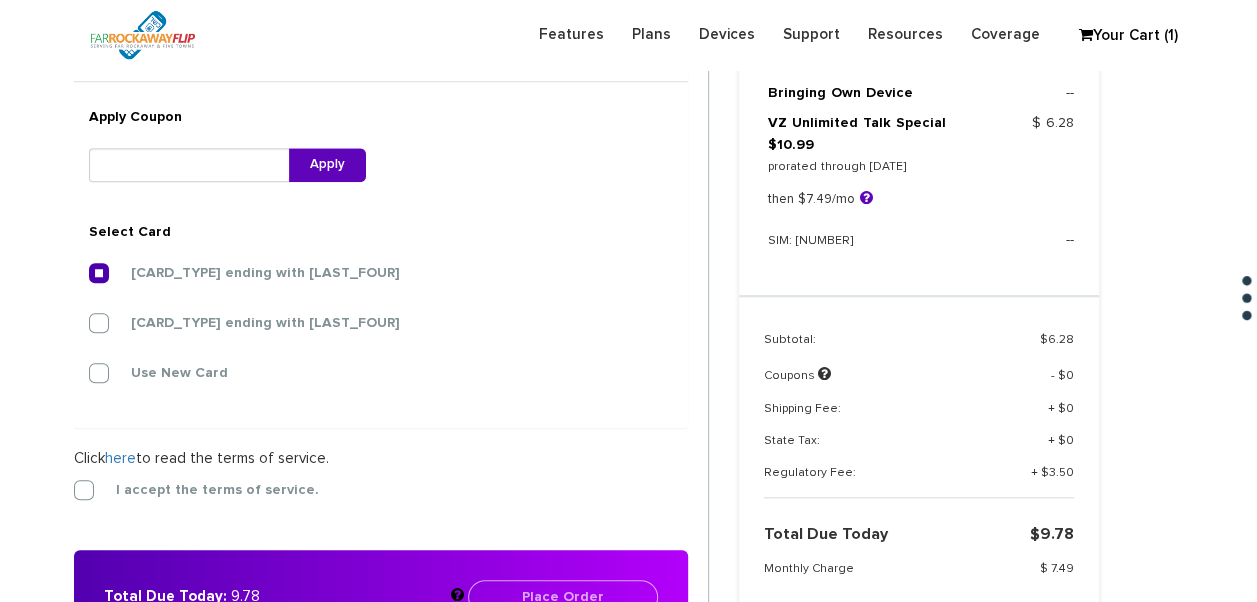 scroll, scrollTop: 918, scrollLeft: 0, axis: vertical 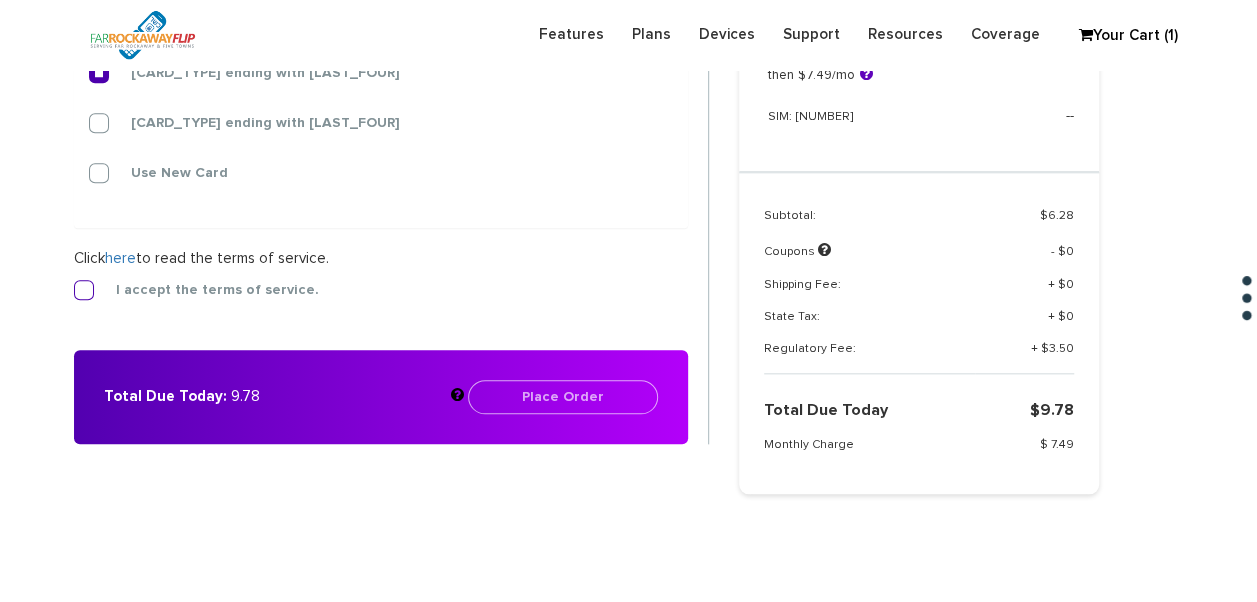 click on "I accept the terms of service." at bounding box center [202, 290] 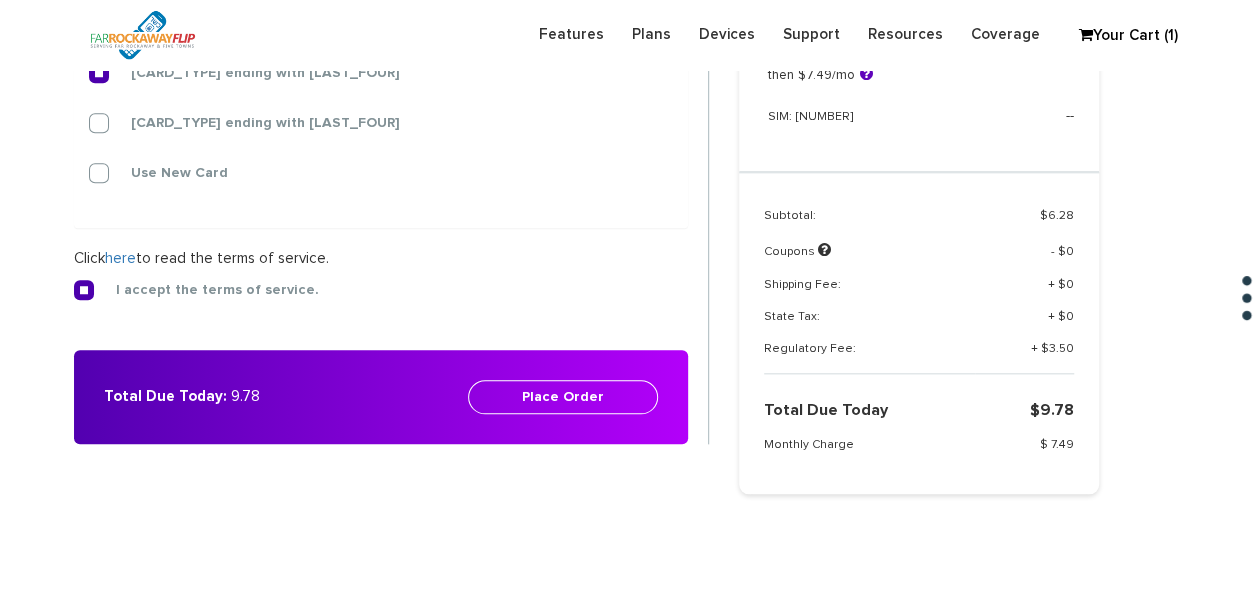 click on "Apply Coupon
Apply
Select Card
Visa ending with 7077 Use New Card" at bounding box center (381, 54) 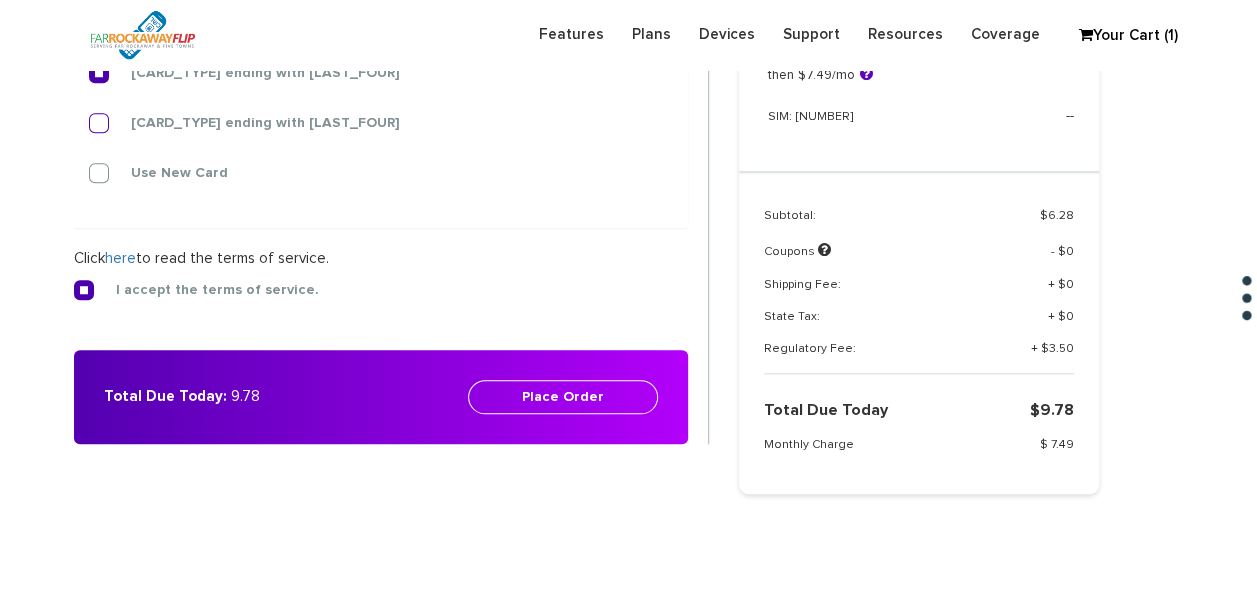 click on "Master ending with 1874" at bounding box center (250, 123) 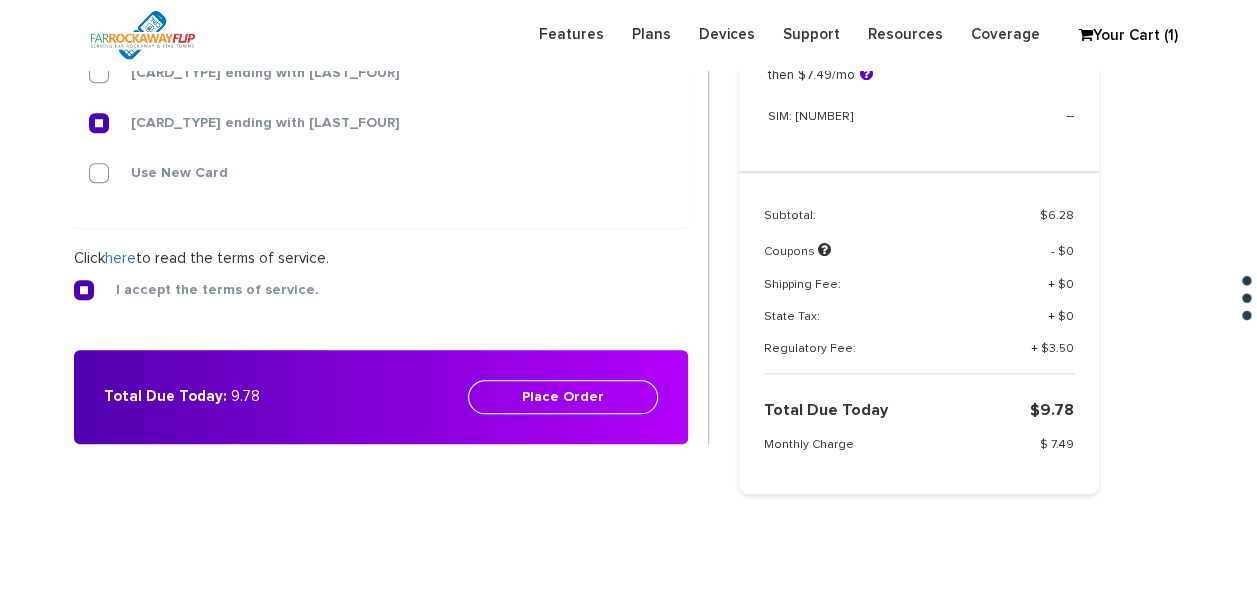 click on "Place Order" at bounding box center (563, 397) 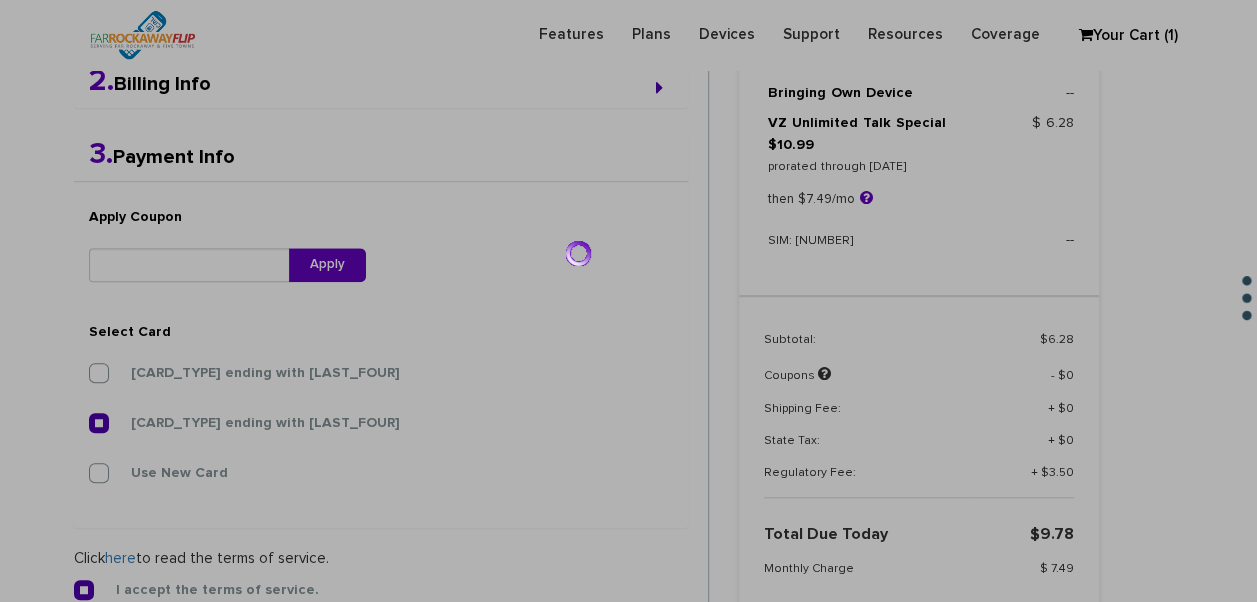 scroll, scrollTop: 318, scrollLeft: 0, axis: vertical 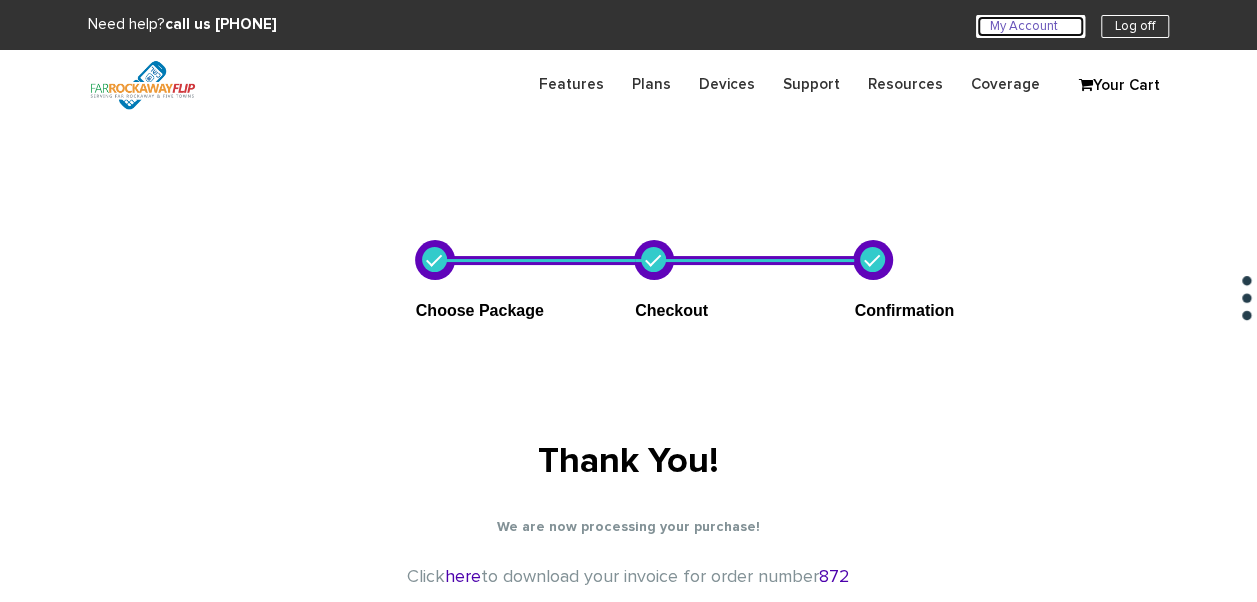 click on "My Account  U" at bounding box center [1030, 26] 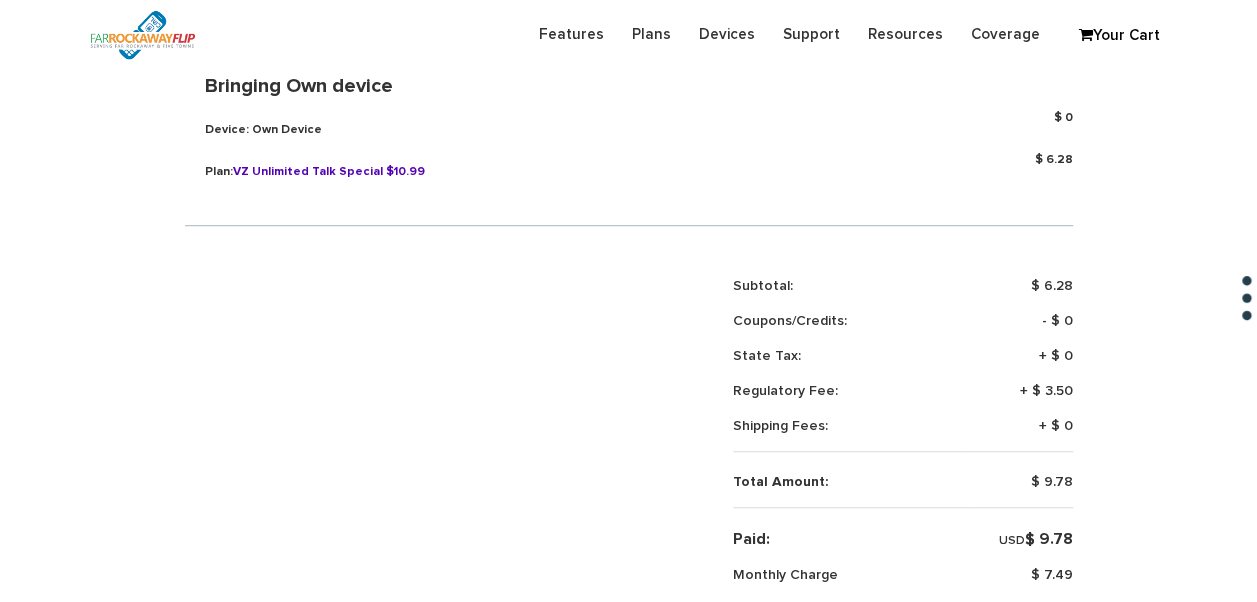 scroll, scrollTop: 798, scrollLeft: 0, axis: vertical 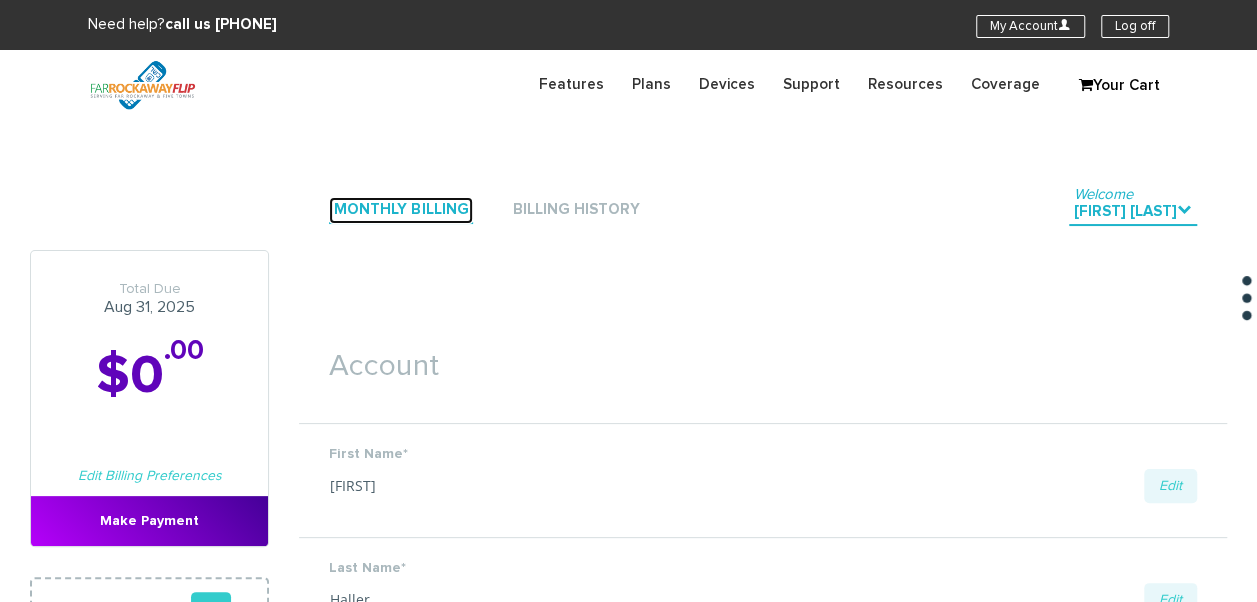 click on "Monthly Billing" at bounding box center (401, 210) 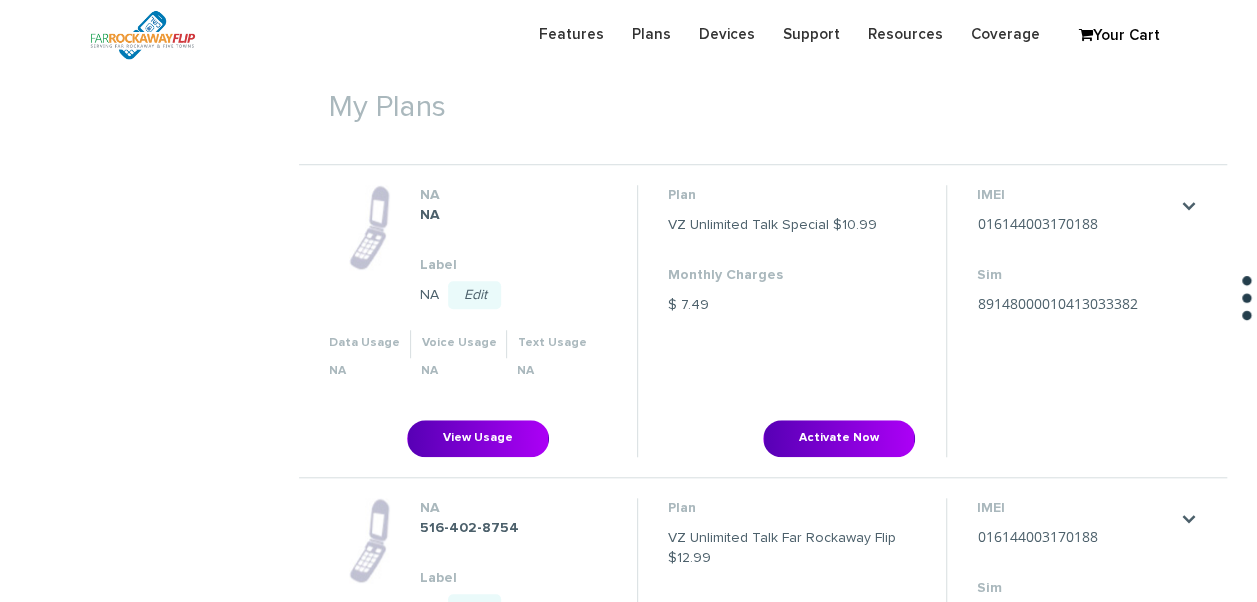 scroll, scrollTop: 700, scrollLeft: 0, axis: vertical 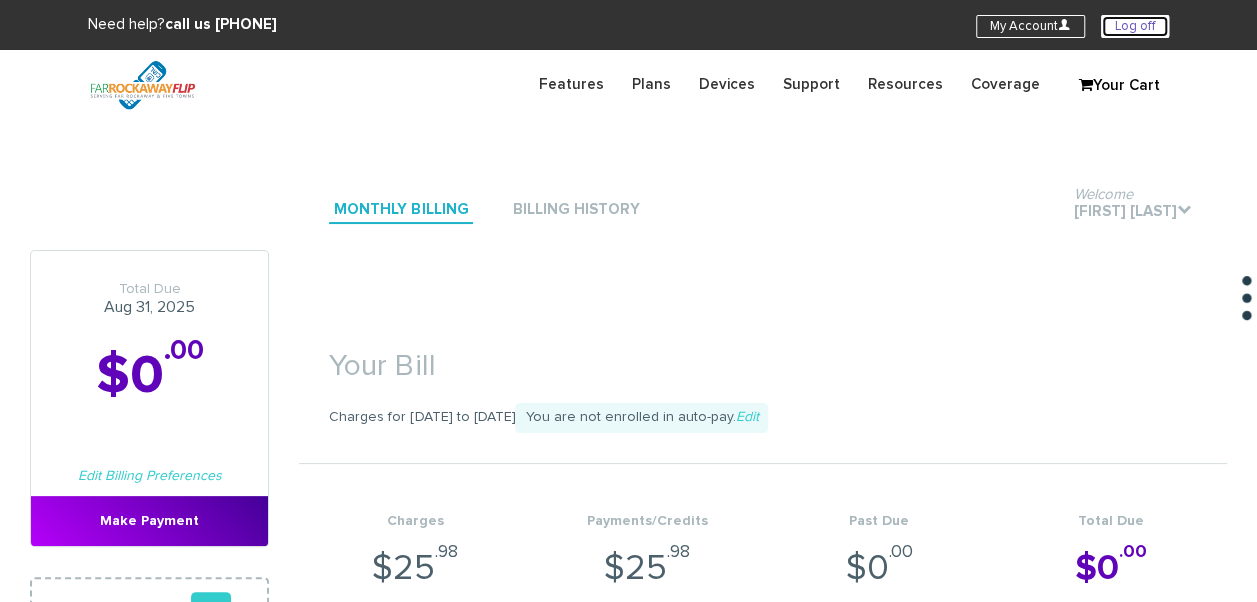 click on "Log off" at bounding box center [1135, 26] 